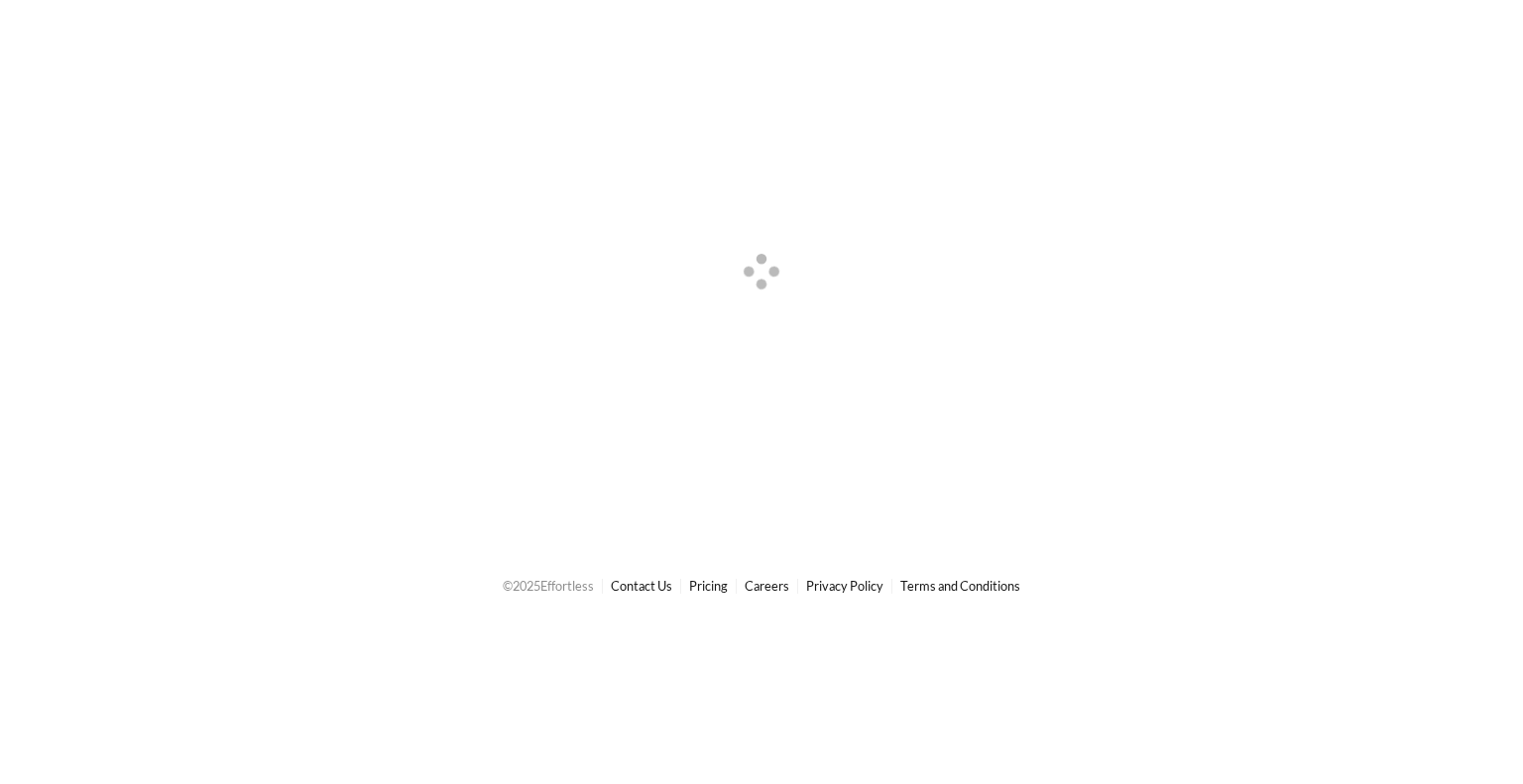 scroll, scrollTop: 0, scrollLeft: 0, axis: both 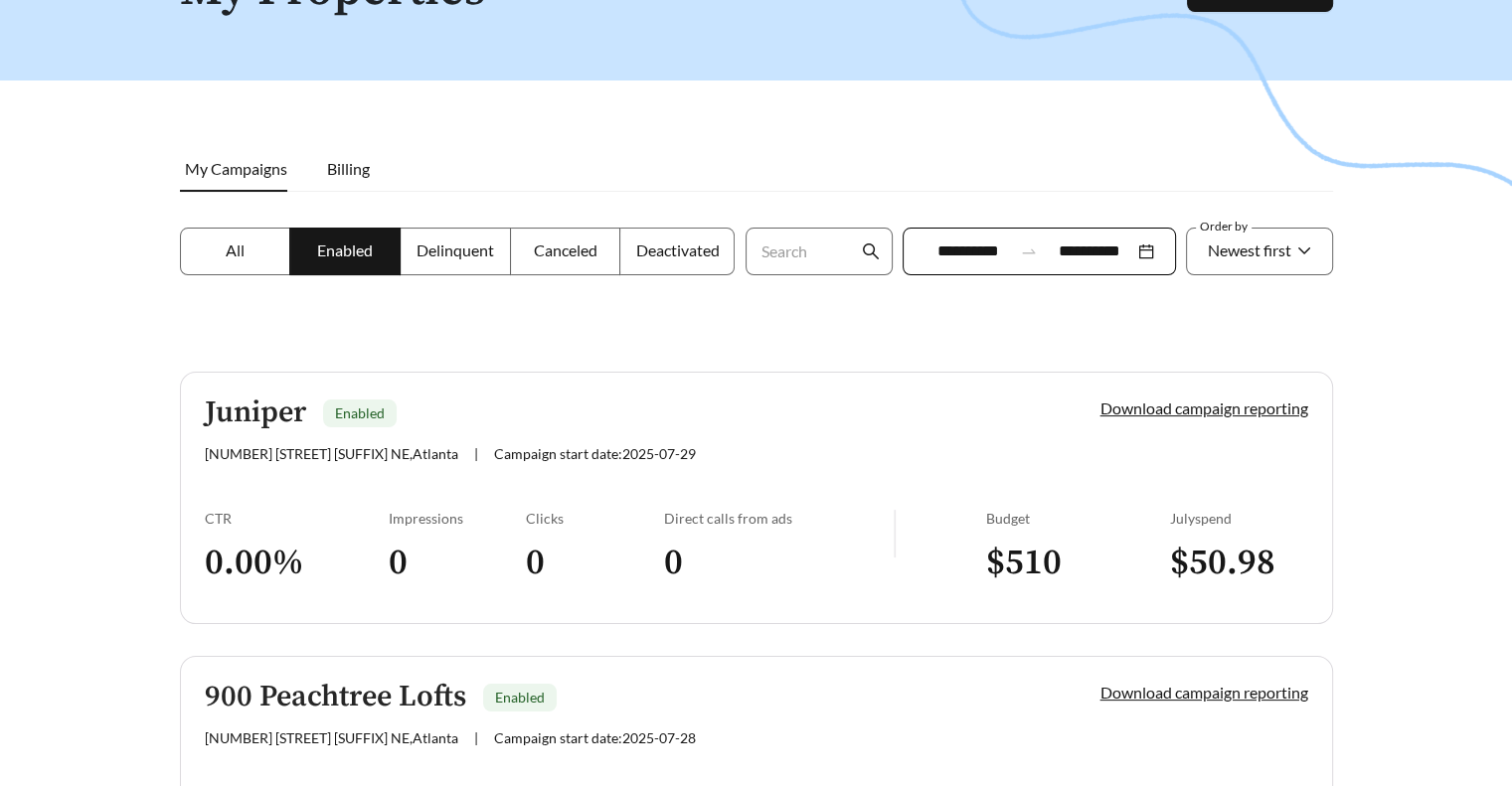 click on "**********" at bounding box center [1039, 251] 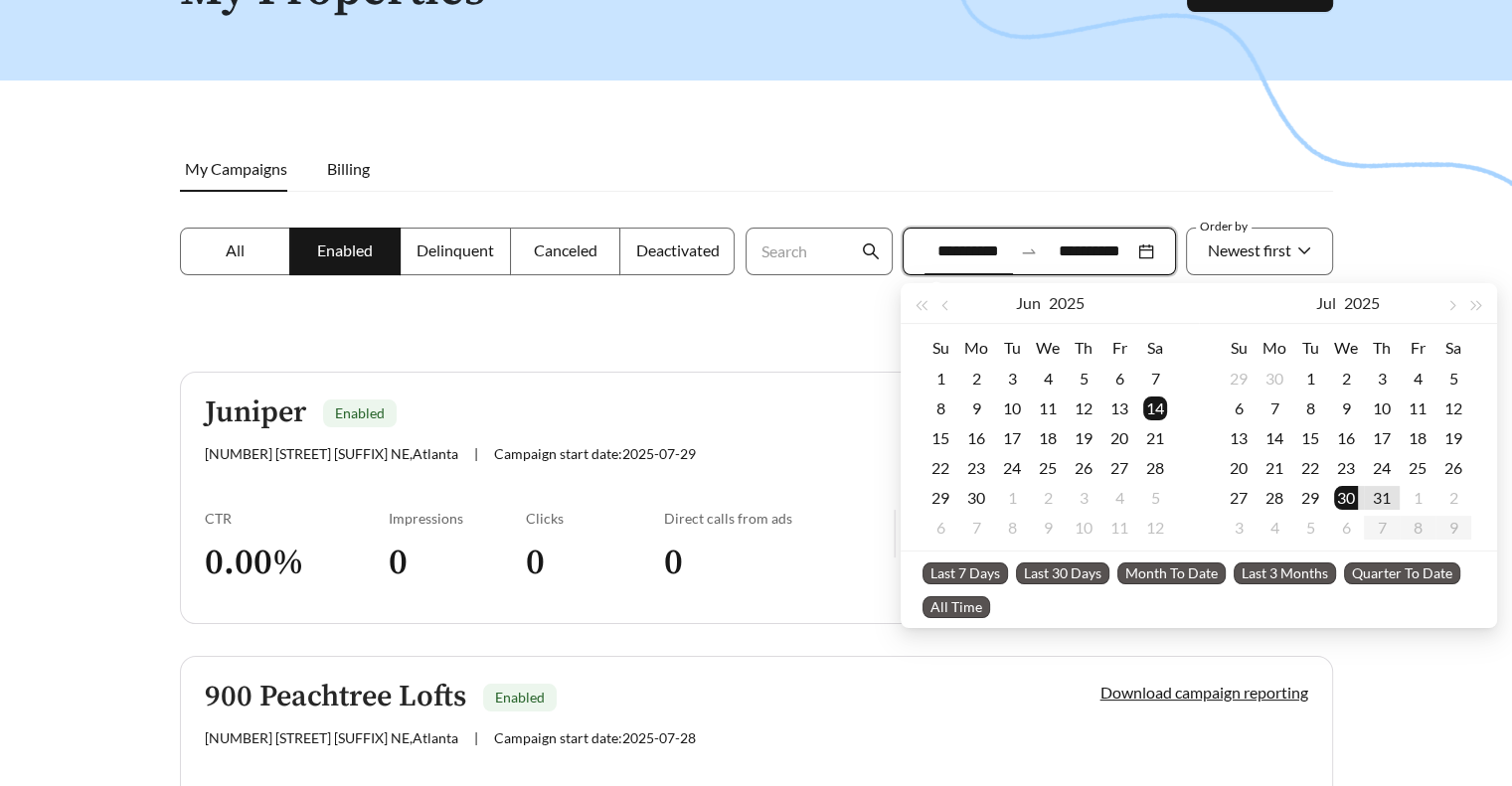 click on "Last 7 Days" at bounding box center (965, 573) 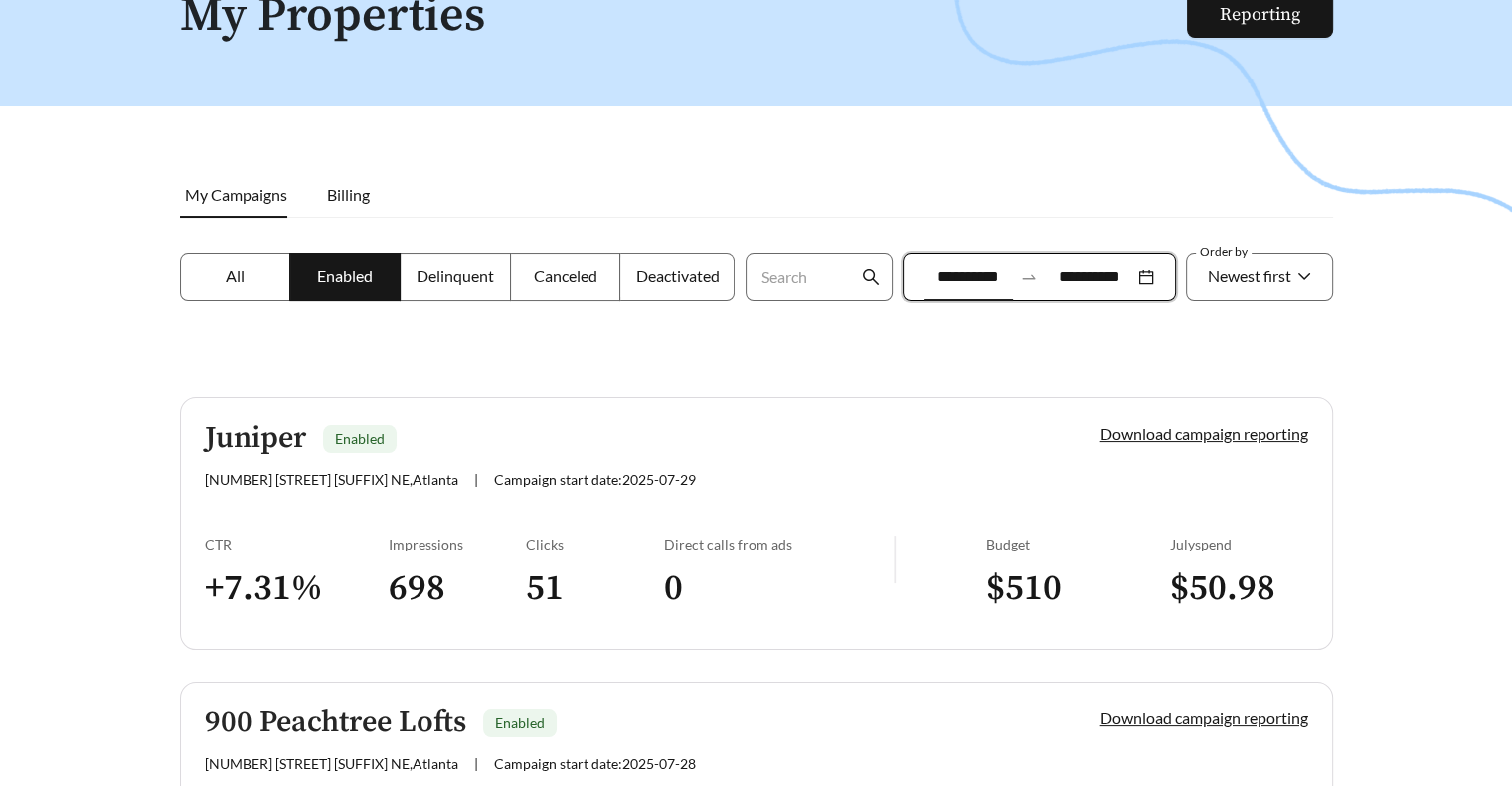 scroll, scrollTop: 131, scrollLeft: 0, axis: vertical 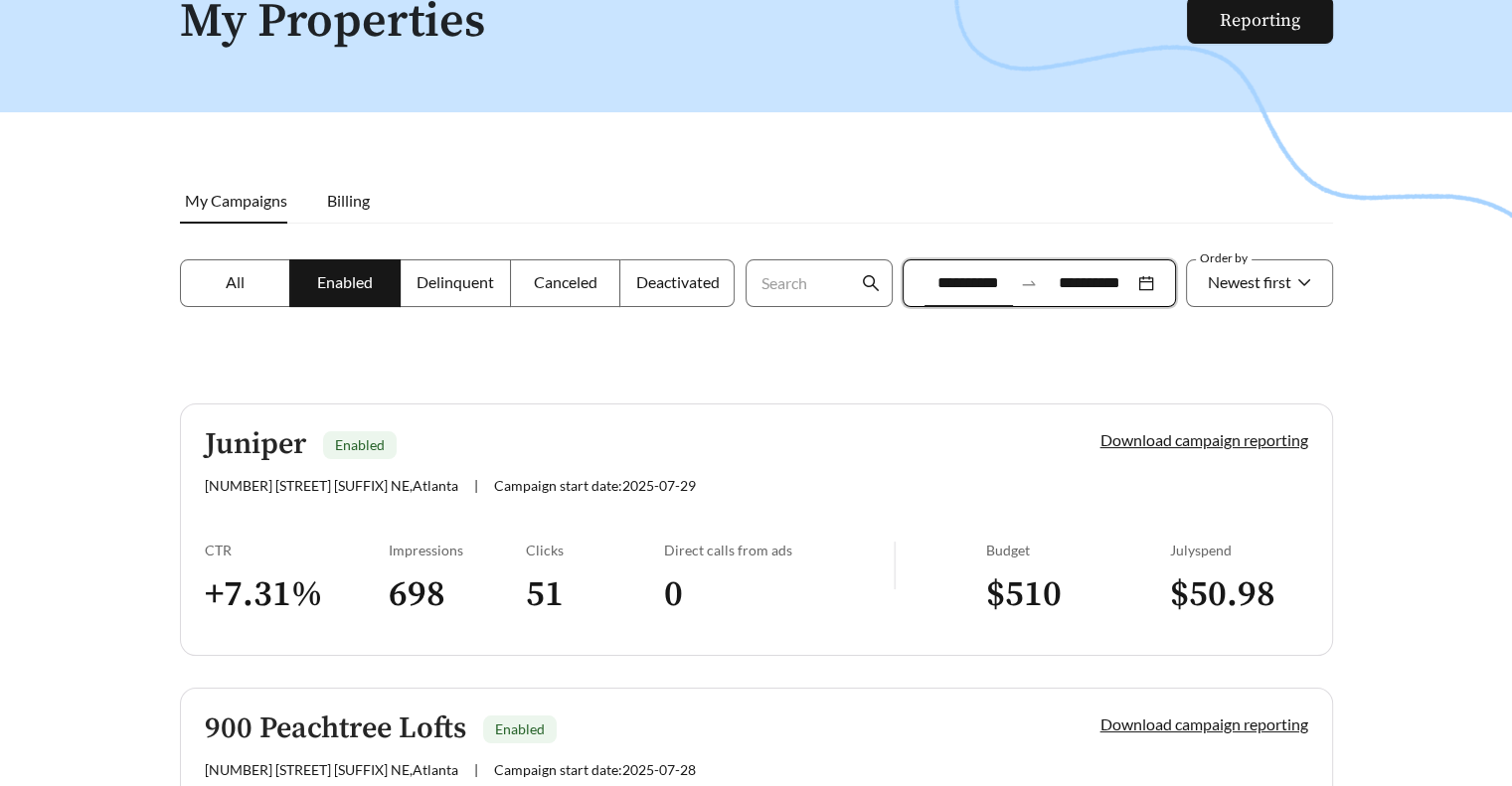 click on "**********" at bounding box center (968, 283) 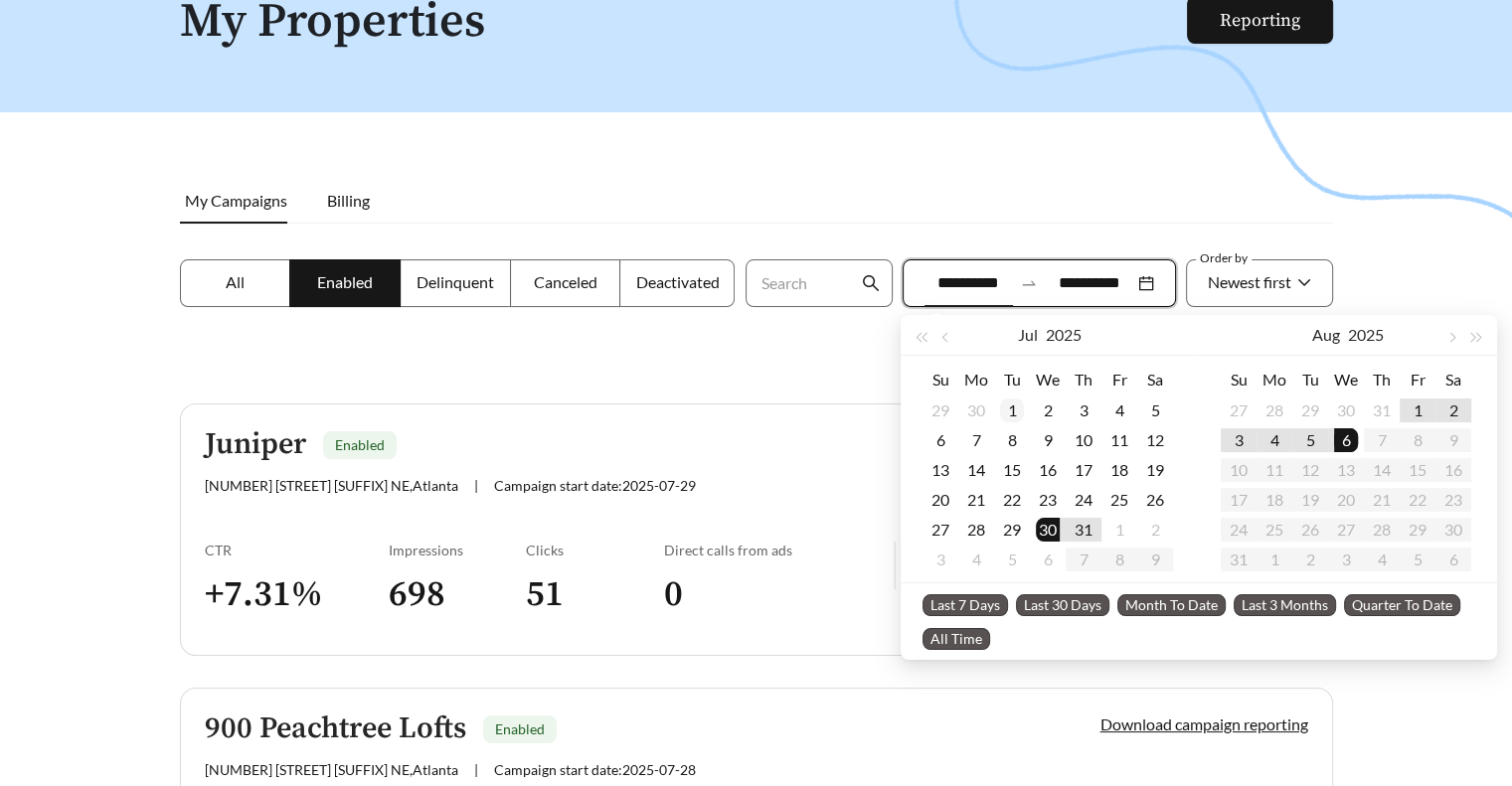 type on "**********" 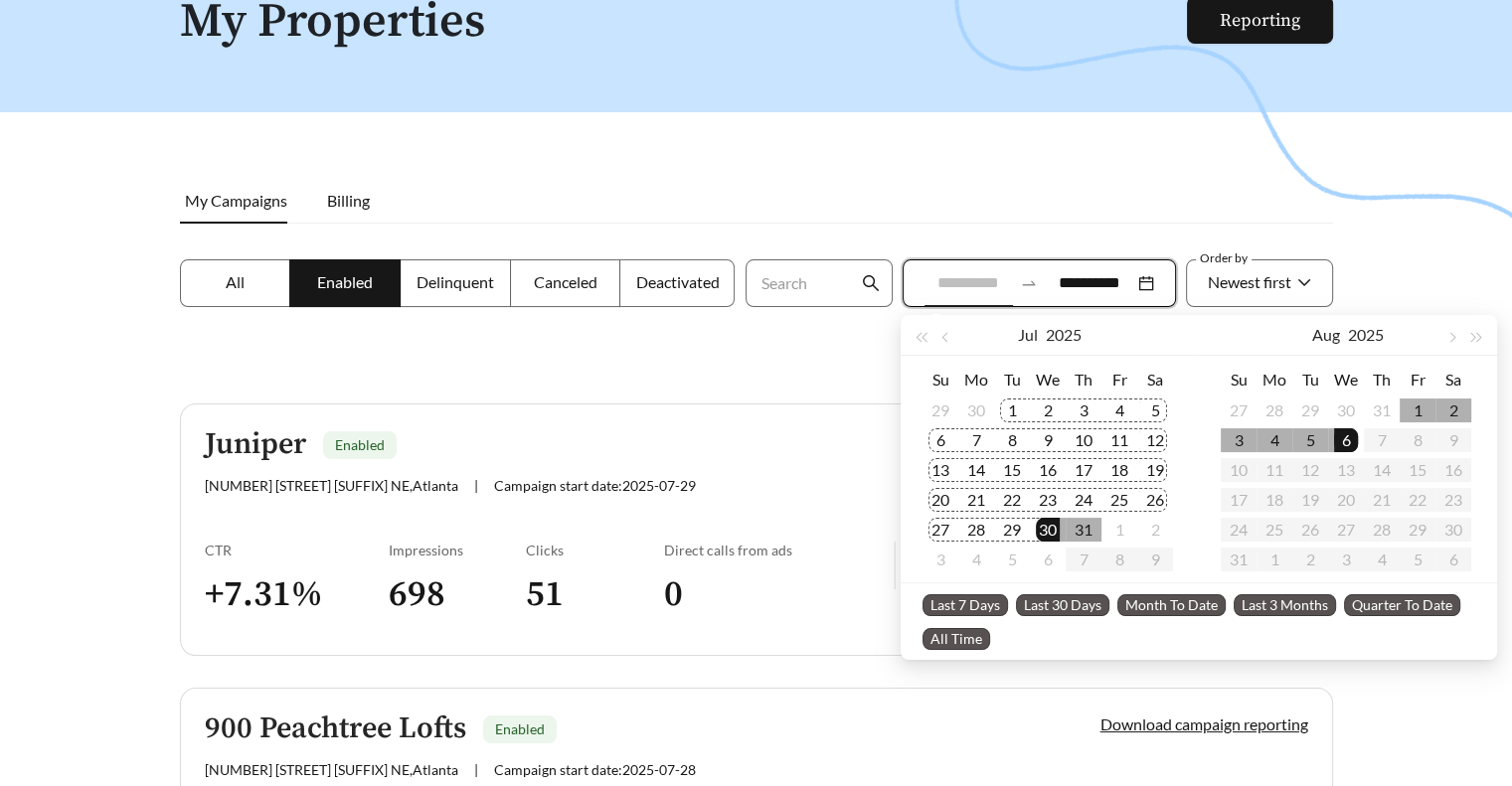 click on "1" at bounding box center [1012, 410] 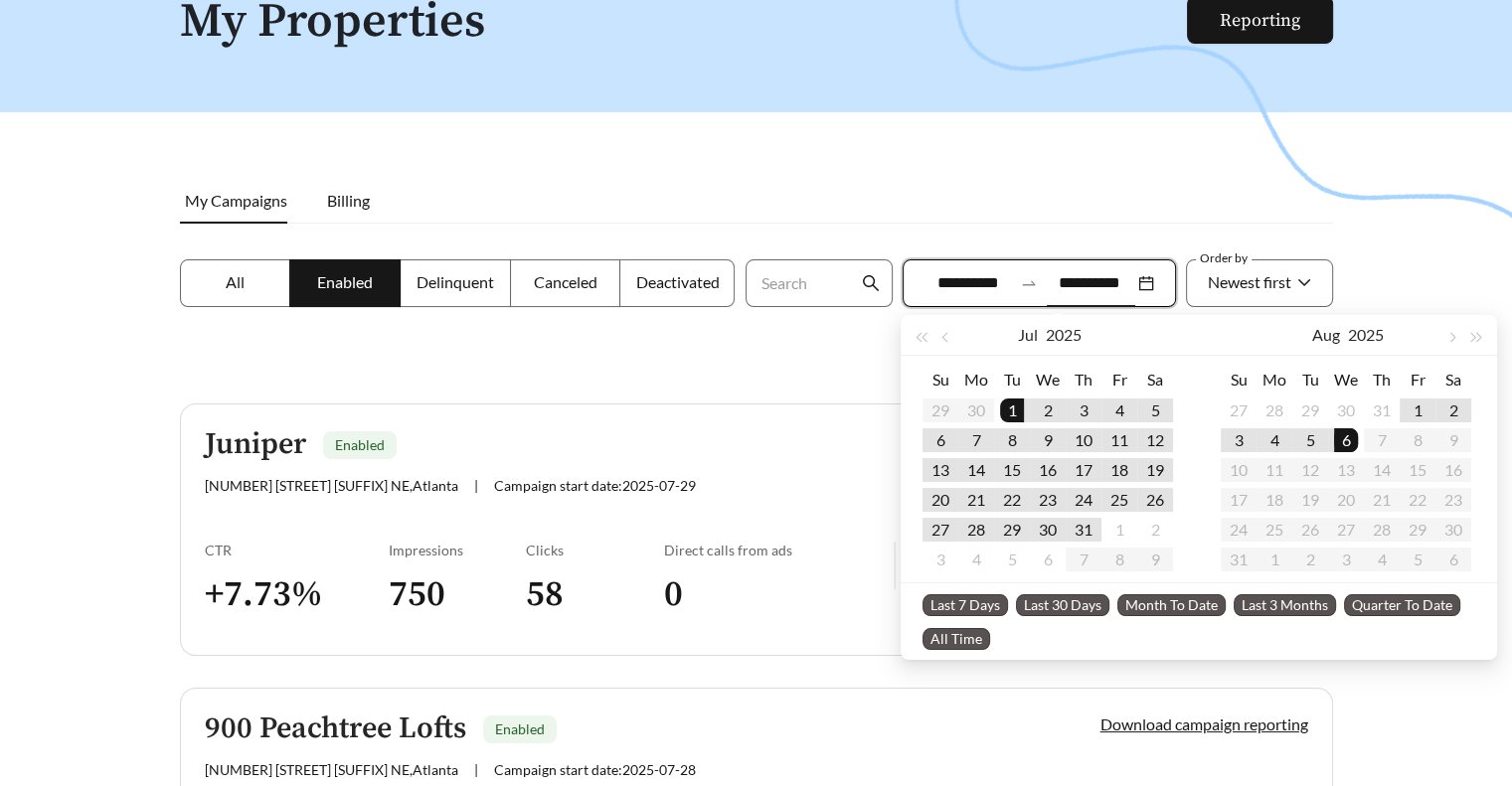 click on "**********" at bounding box center [1039, 283] 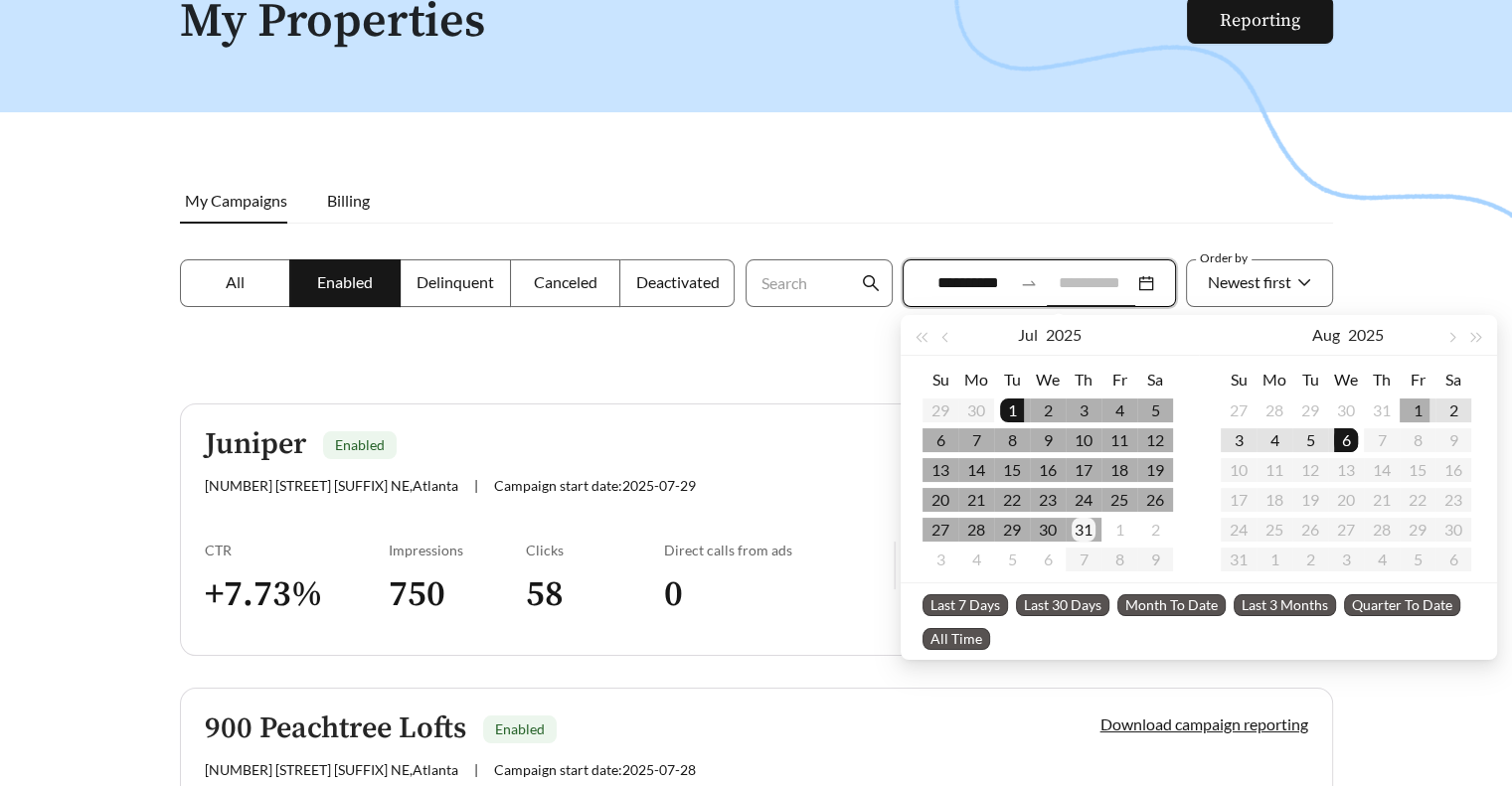 type on "**********" 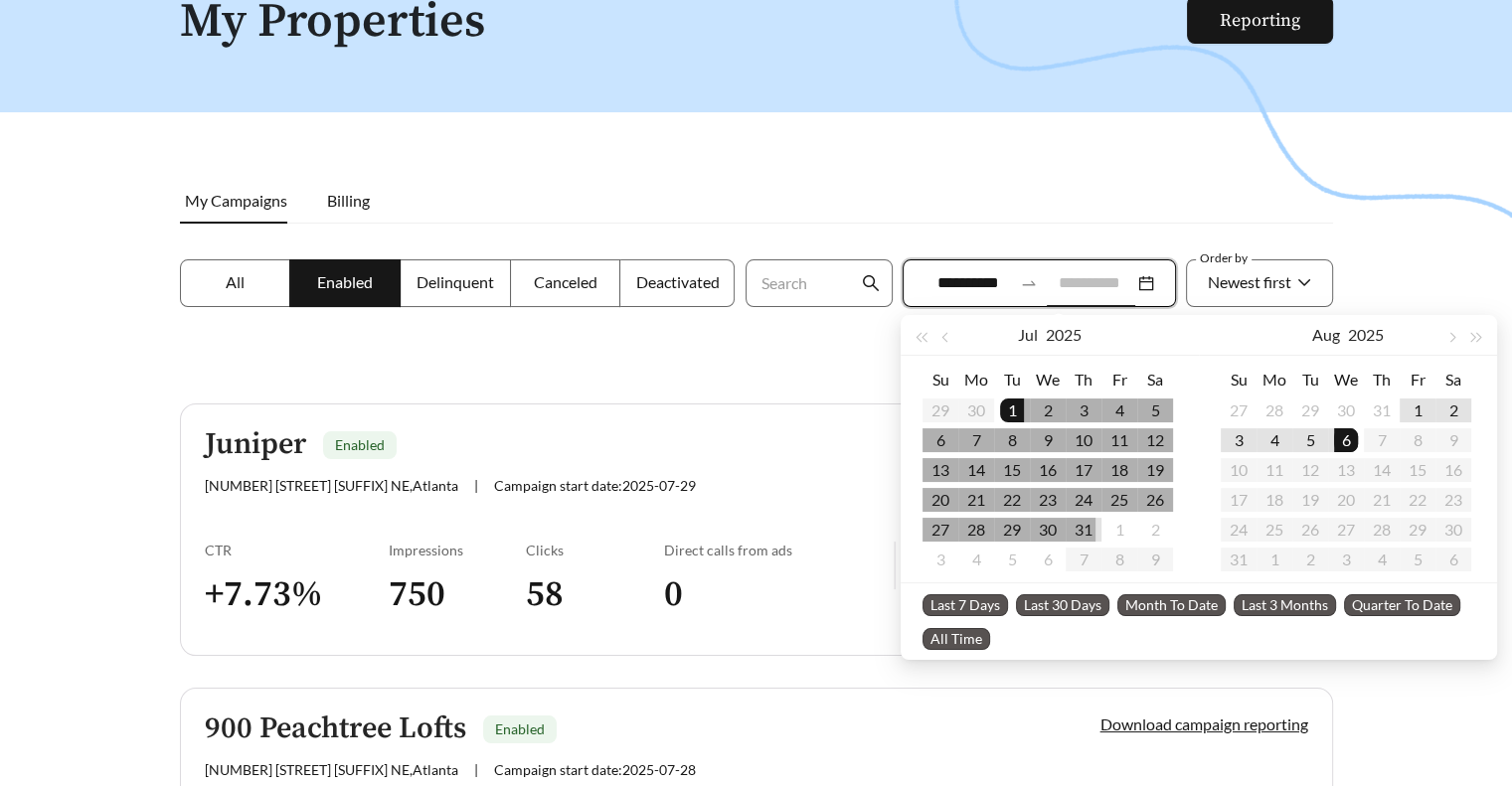 click on "31" at bounding box center (1084, 530) 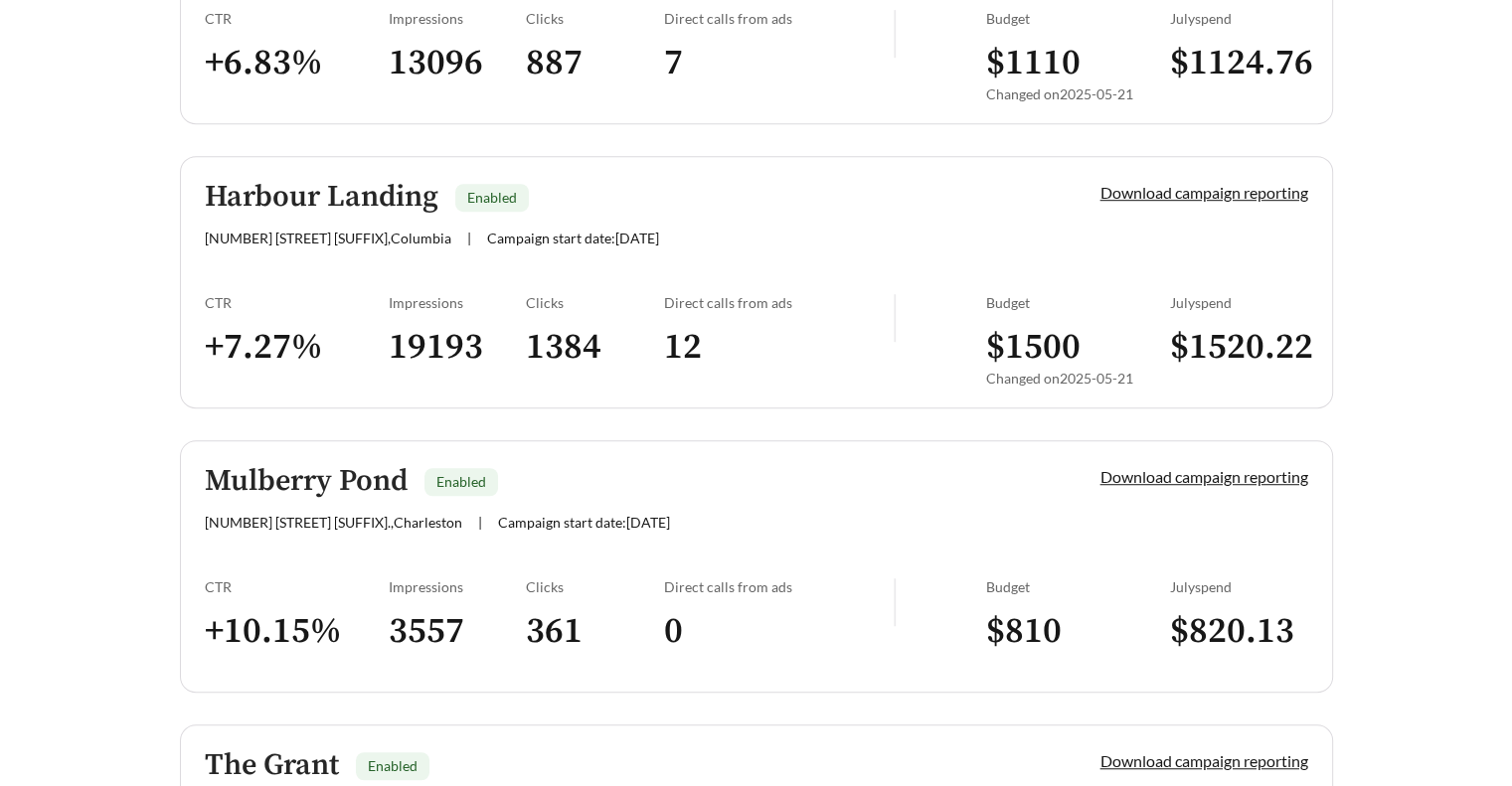 scroll, scrollTop: 1357, scrollLeft: 0, axis: vertical 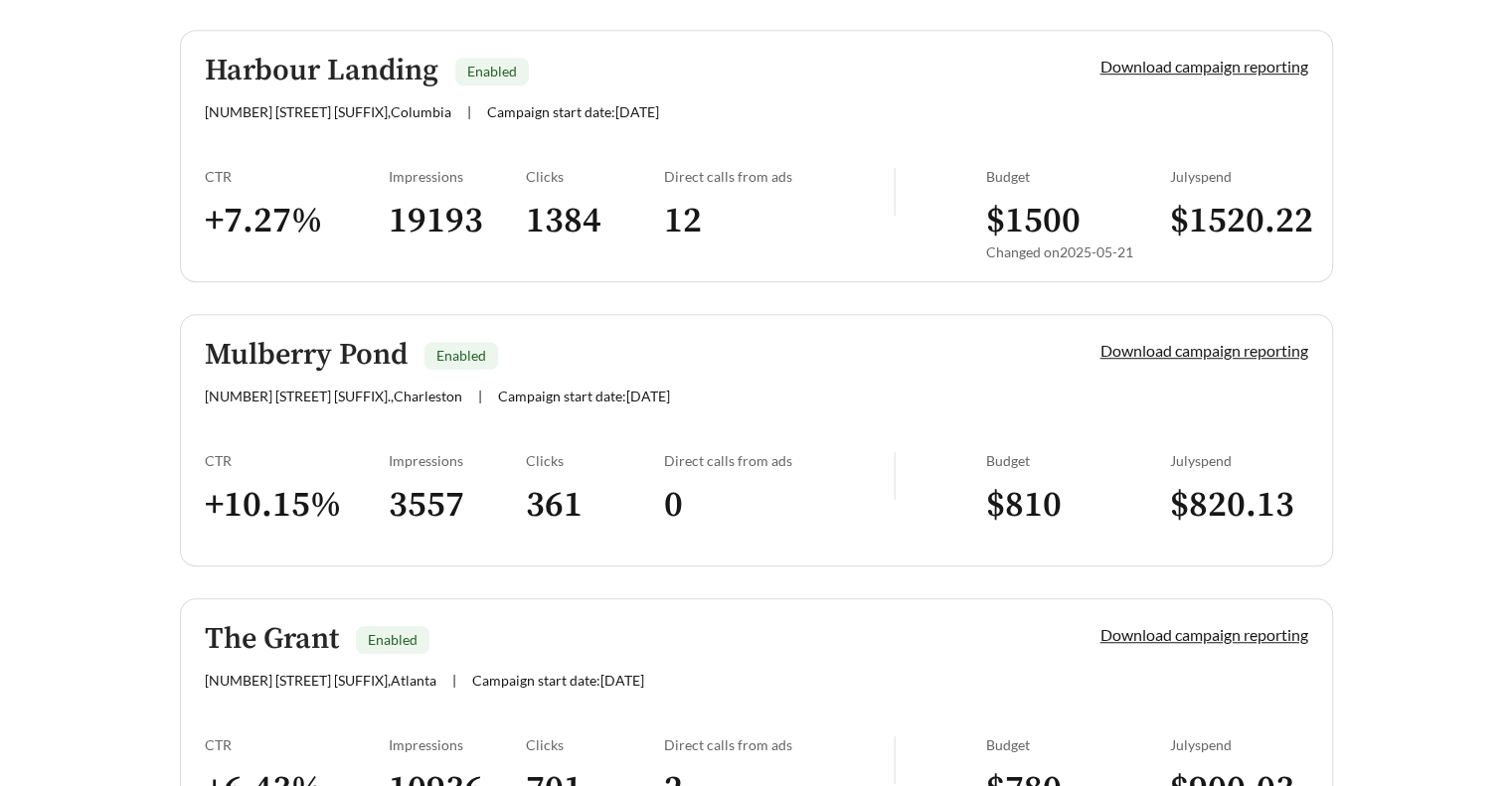 click on "Mulberry Pond" at bounding box center [306, 355] 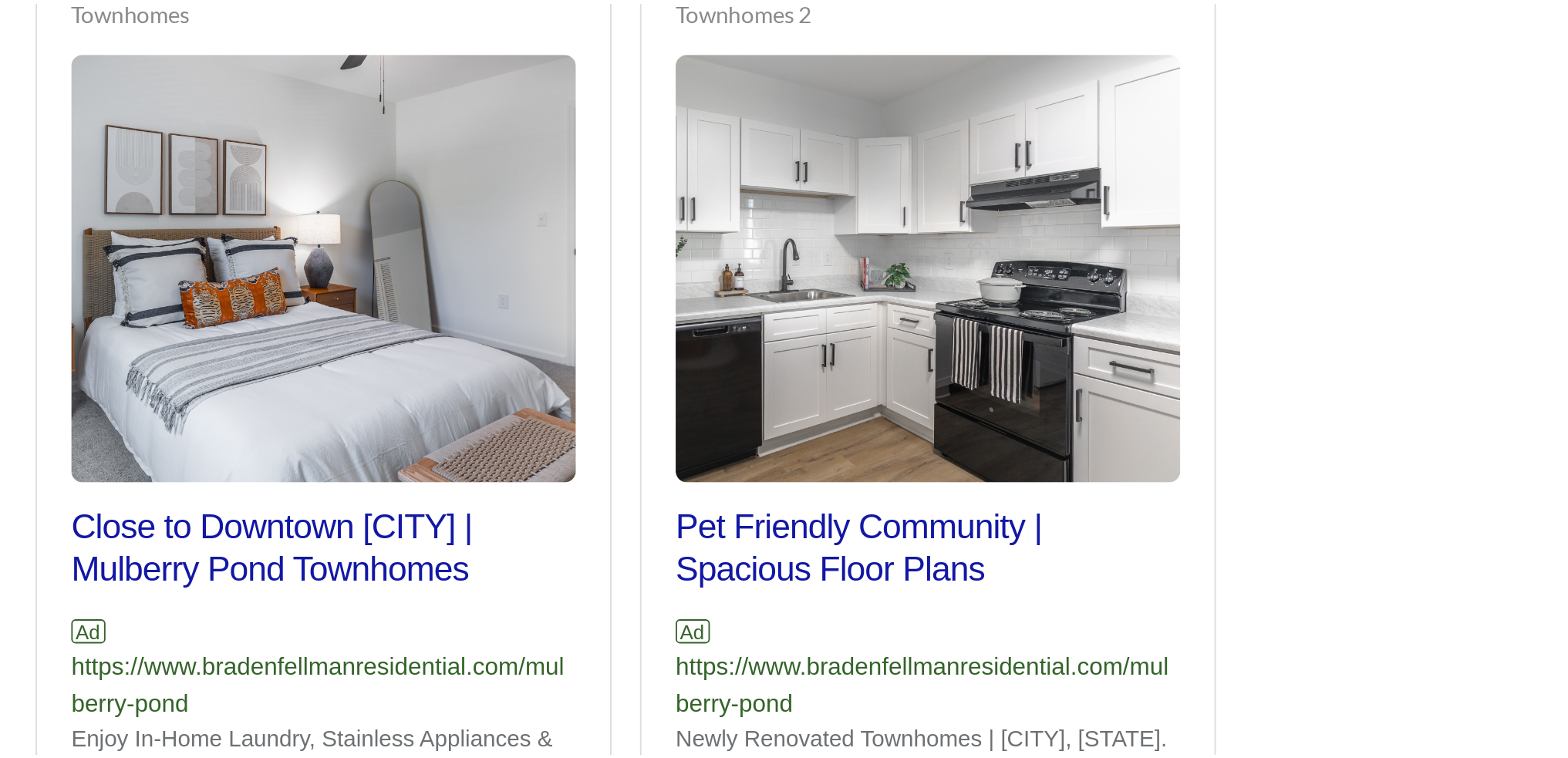 scroll, scrollTop: 714, scrollLeft: 0, axis: vertical 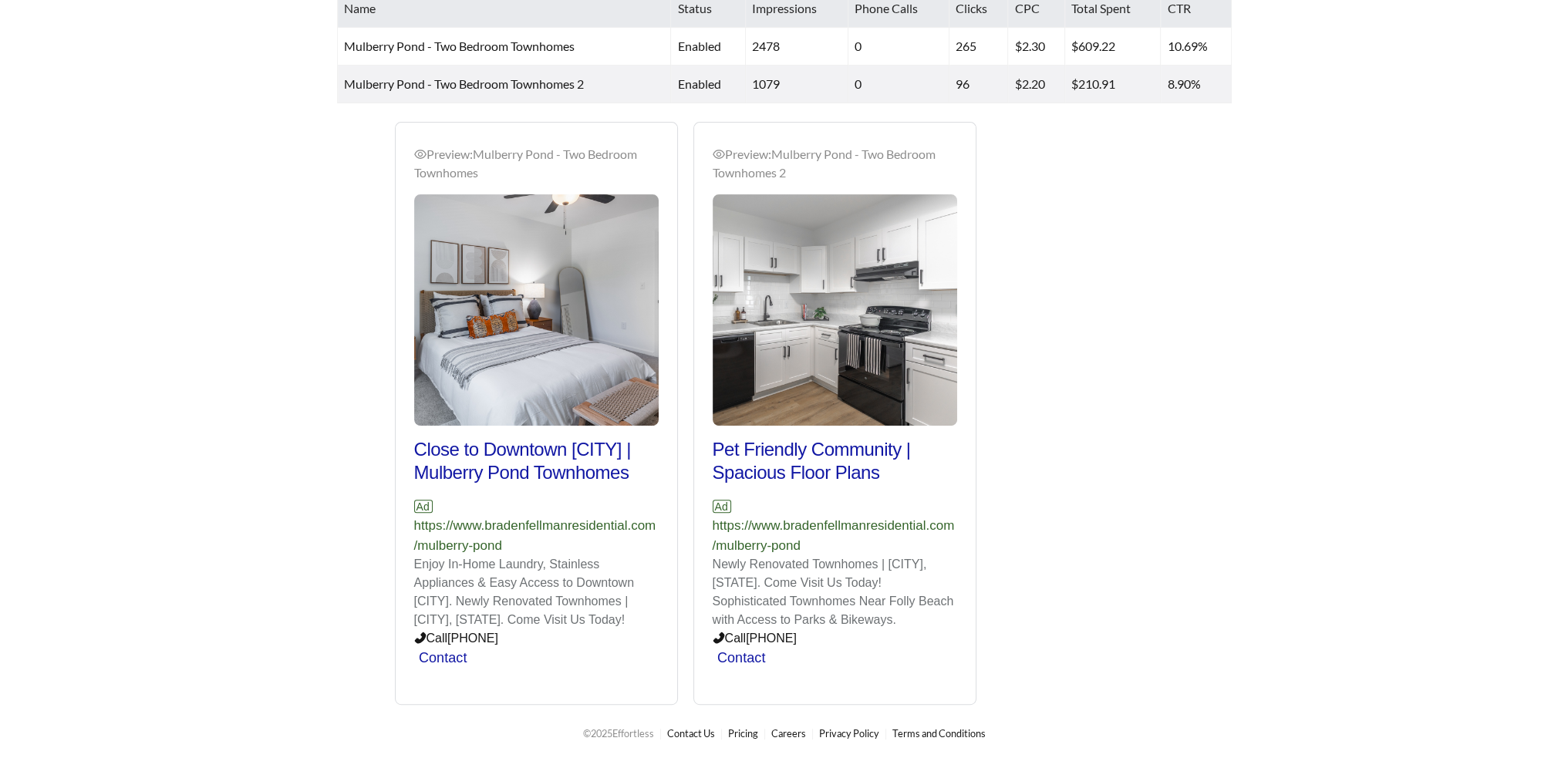 click on "Preview: Mulberry Pond - Two Bedroom Townhomes Close to Downtown [CITY] | Mulberry Pond Townhomes Ad https://www.bradenfellmanresidential.com/mulberry-pond Enjoy In-Home Laundry, Stainless Appliances & Easy Access to Downtown [CITY]. Newly Renovated Townhomes | [CITY], [STATE]. Come Visit Us Today! Call [PHONE] Contact Preview: Mulberry Pond - Two Bedroom Townhomes 2 Pet Friendly Community | Spacious Floor Plans Ad https://www.bradenfellmanresidential.com/mulberry-pond Newly Renovated Townhomes | [CITY], [STATE]. Come Visit Us Today! Sophisticated Townhomes Near Folly Beach with Access to Parks & Bikeways. Call [PHONE] Contact" at bounding box center (685, 413) 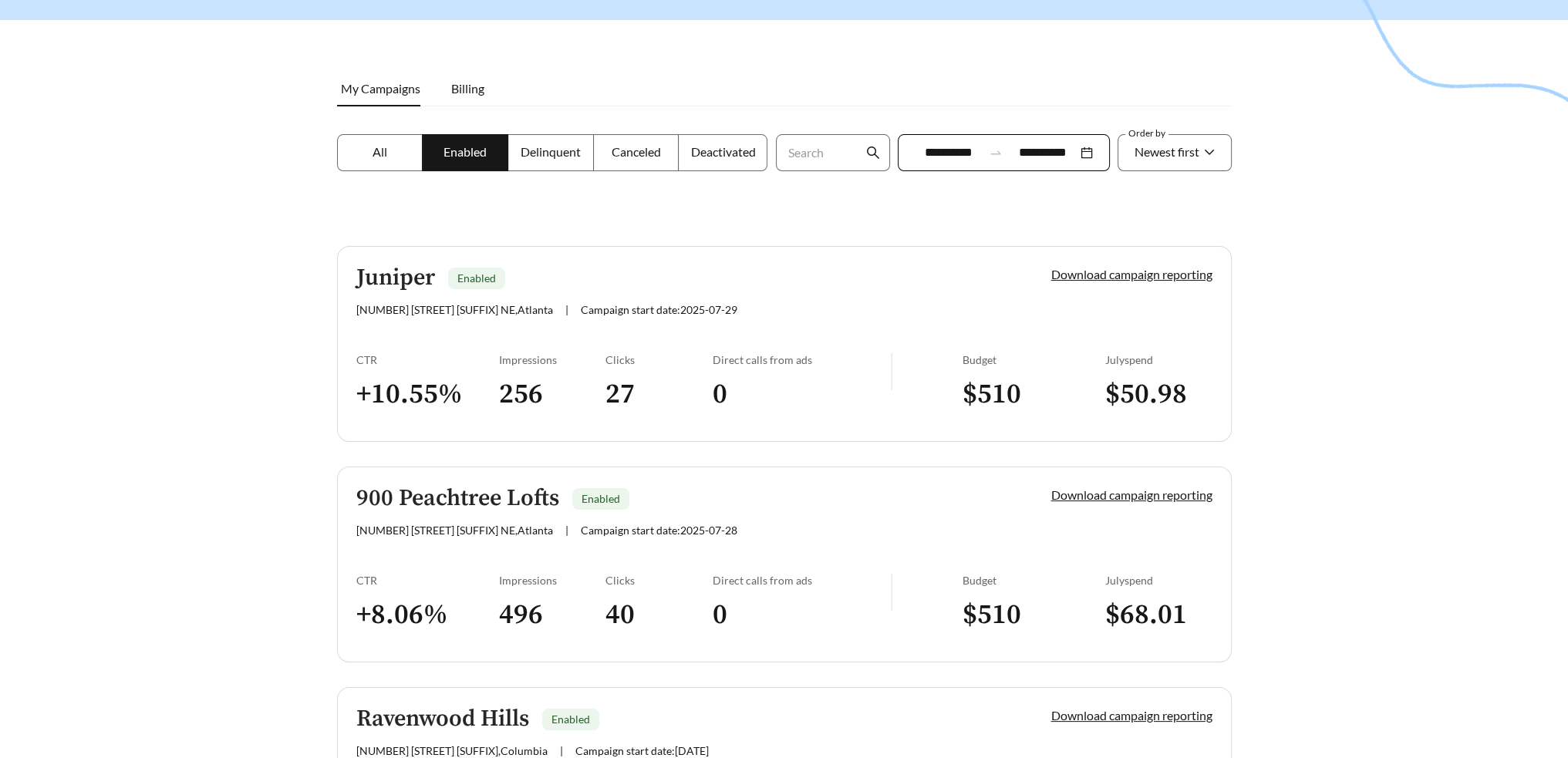 scroll, scrollTop: 200, scrollLeft: 0, axis: vertical 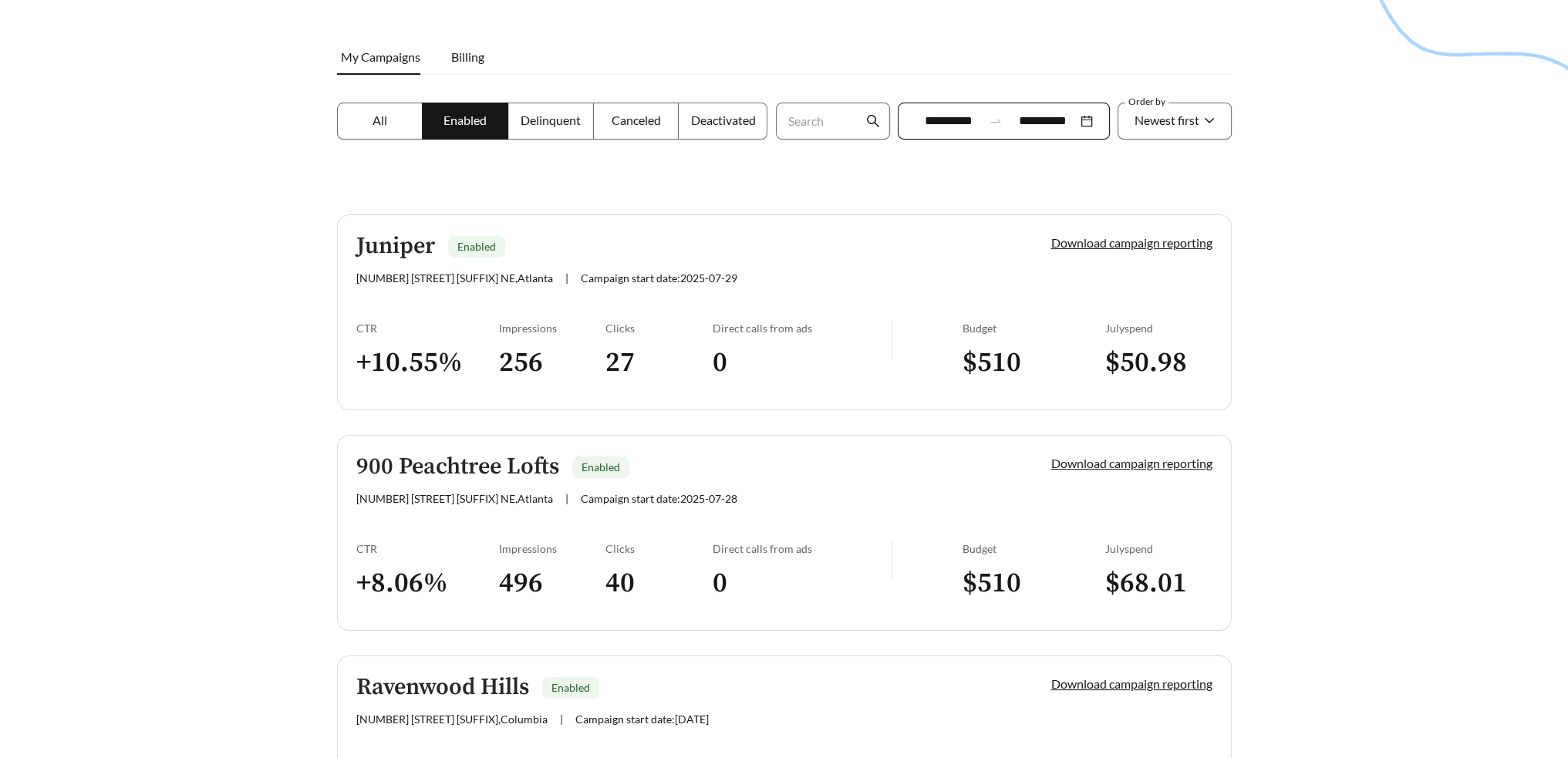 click on "Juniper" at bounding box center (396, 246) 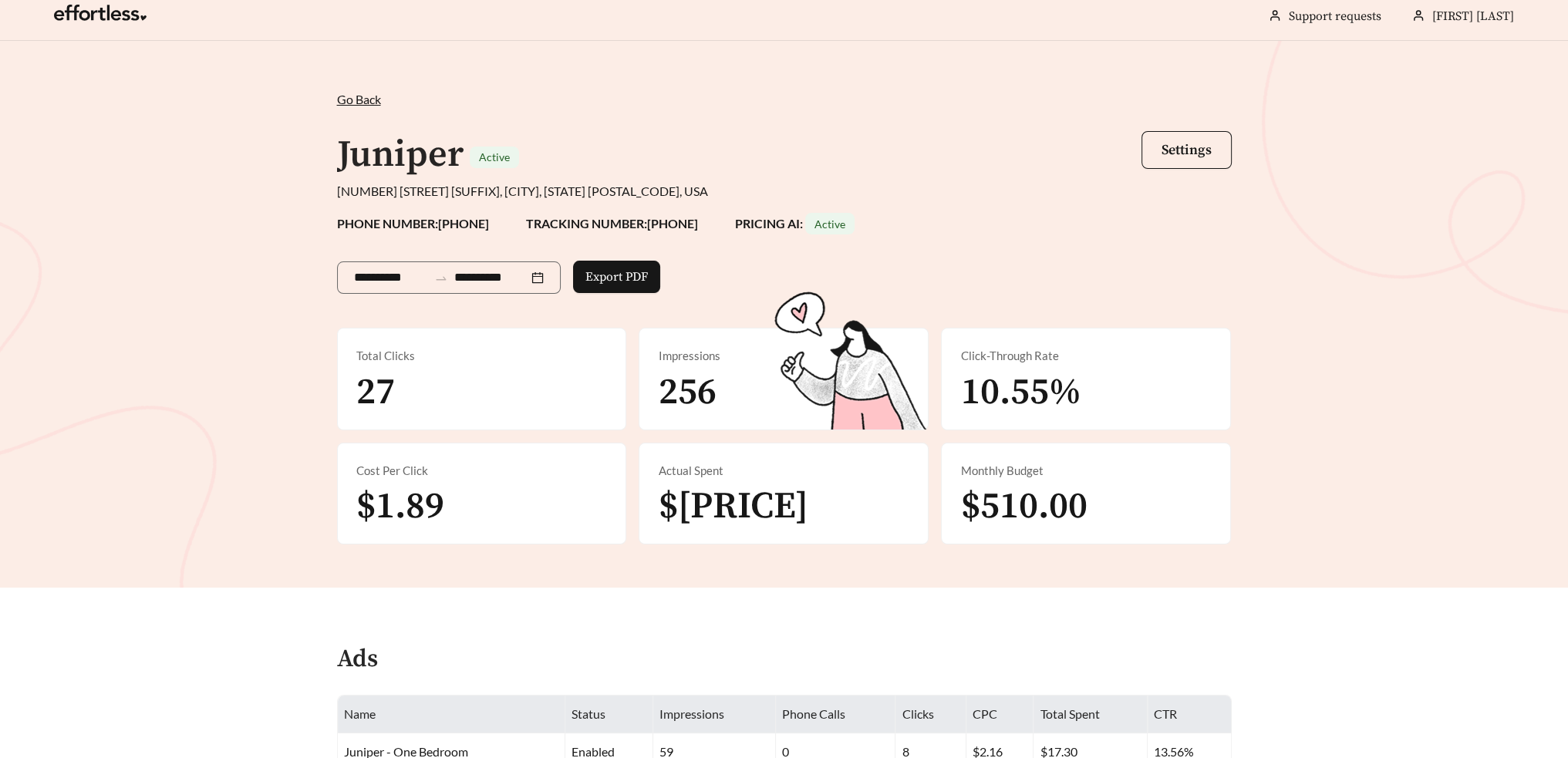 scroll, scrollTop: 8, scrollLeft: 0, axis: vertical 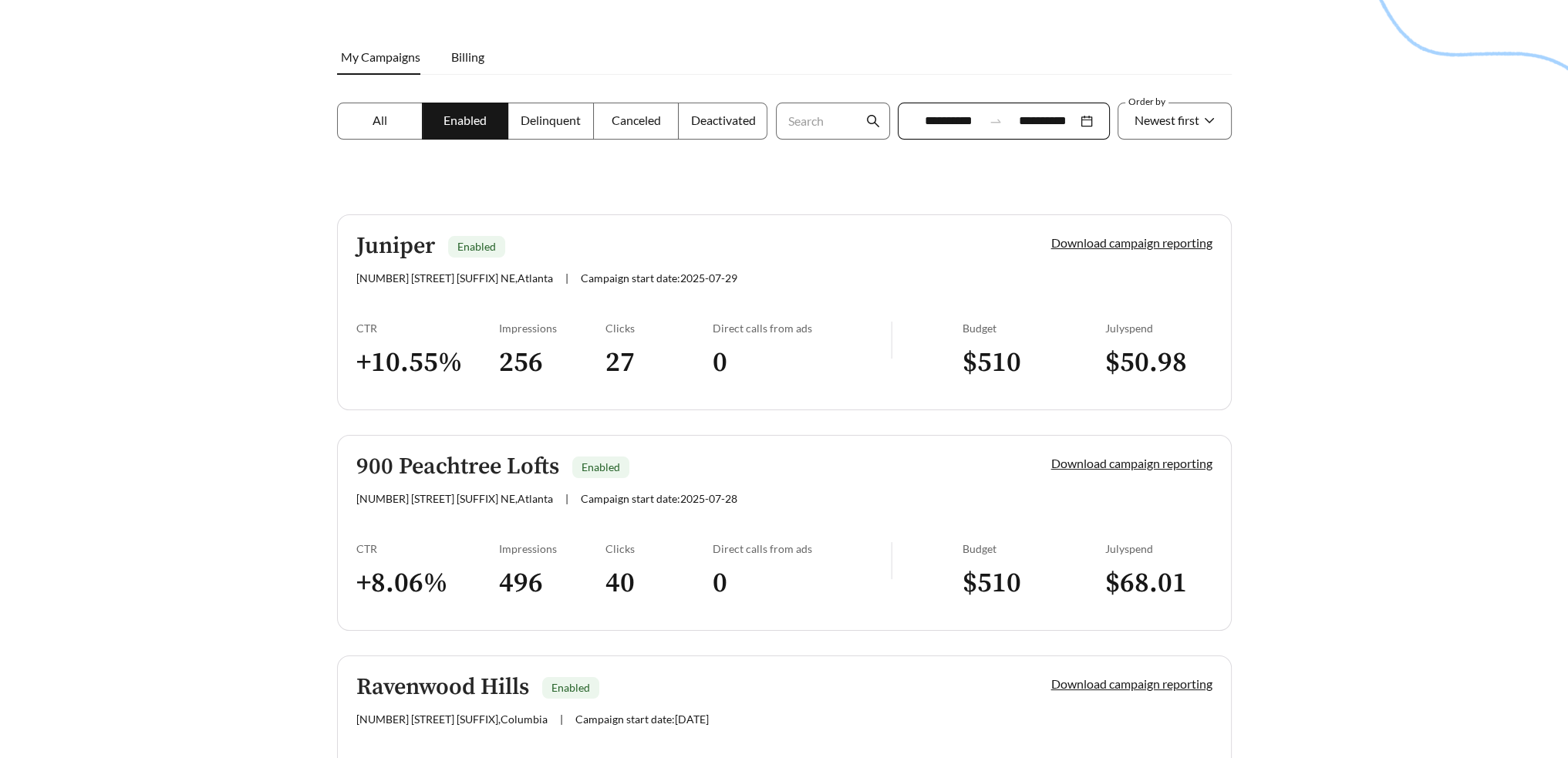 click on "900 Peachtree Lofts" at bounding box center (457, 467) 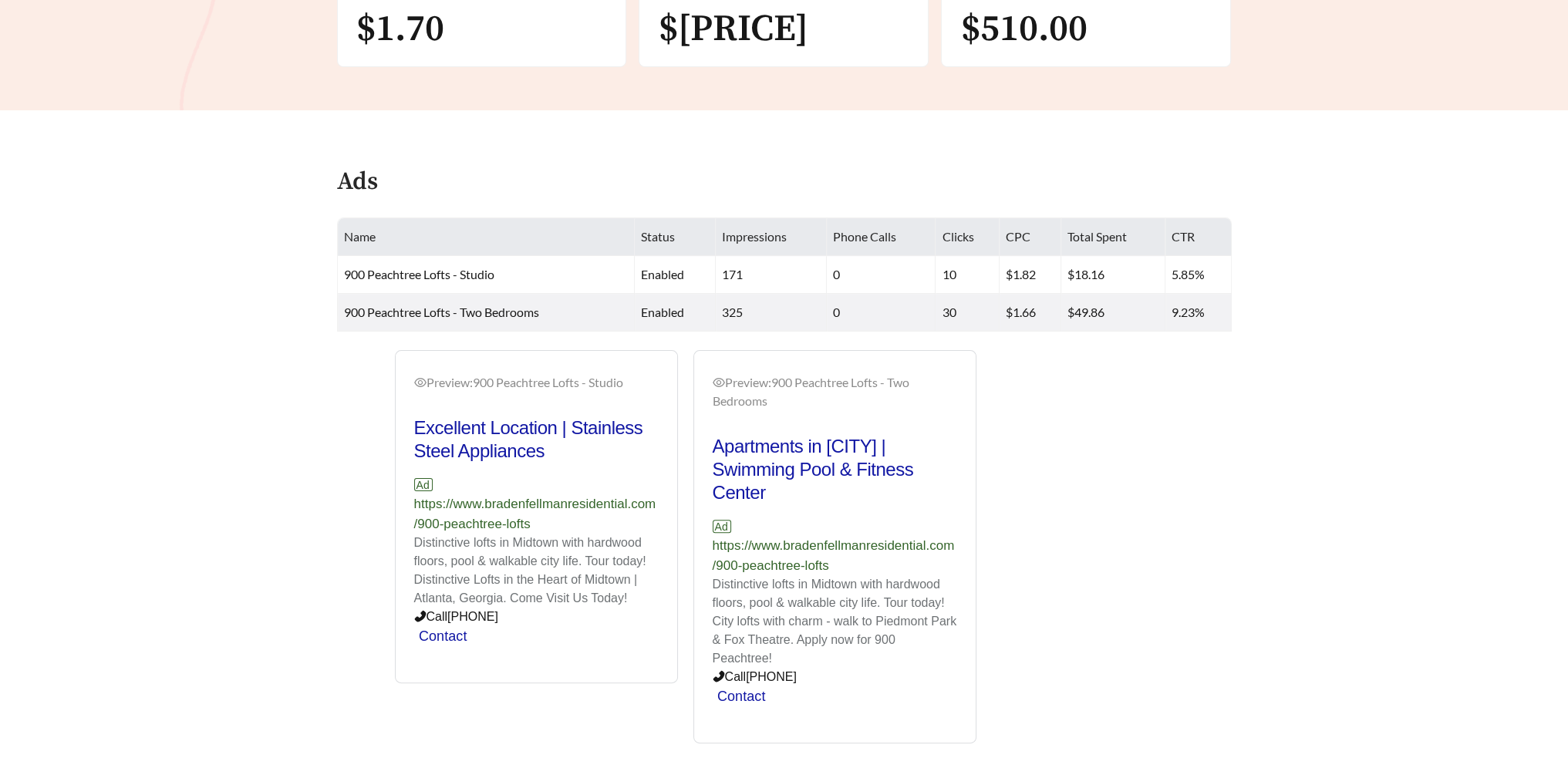 scroll, scrollTop: 487, scrollLeft: 0, axis: vertical 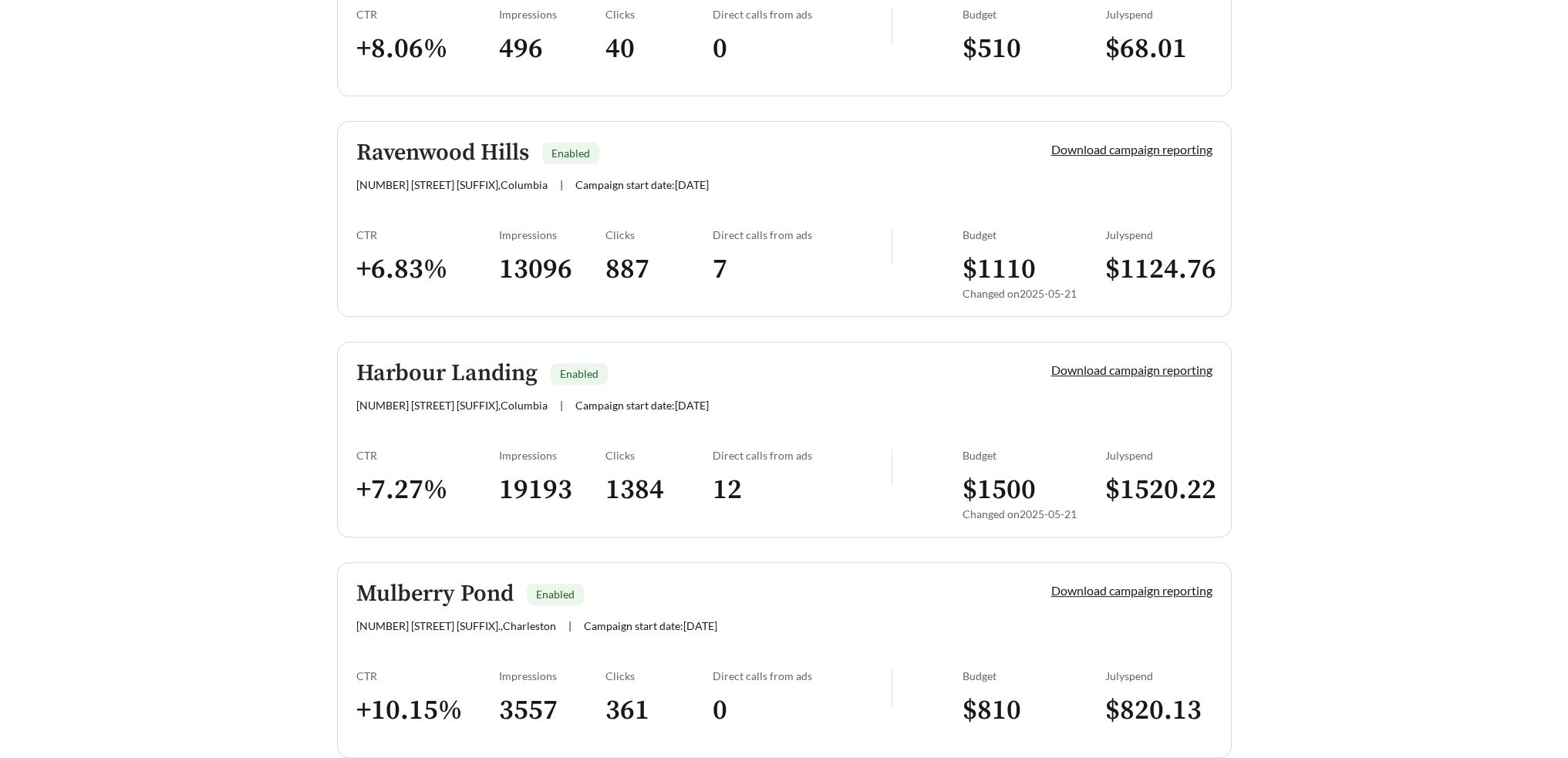 click on "Ravenwood Hills" at bounding box center (443, 153) 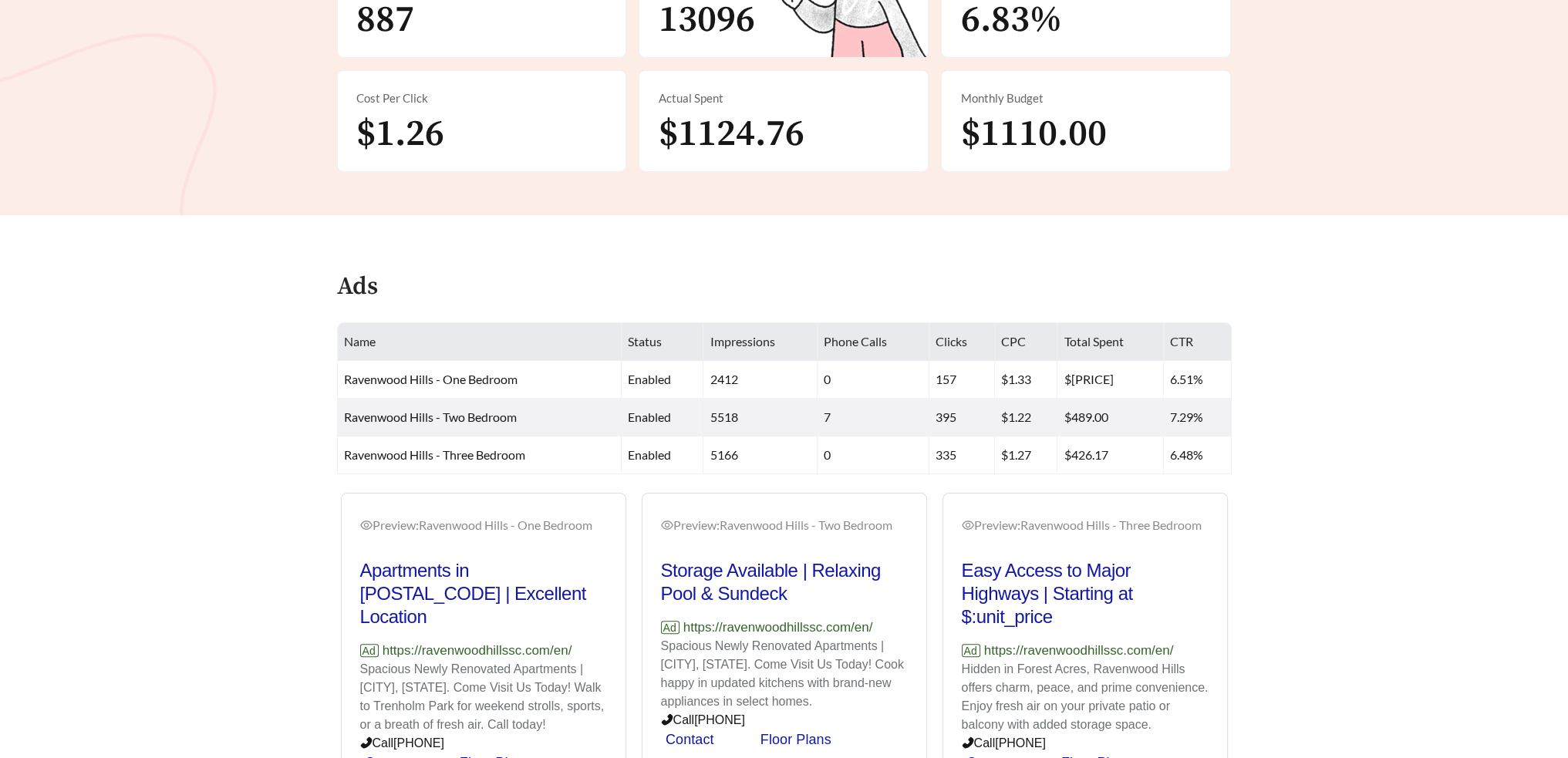 scroll, scrollTop: 380, scrollLeft: 0, axis: vertical 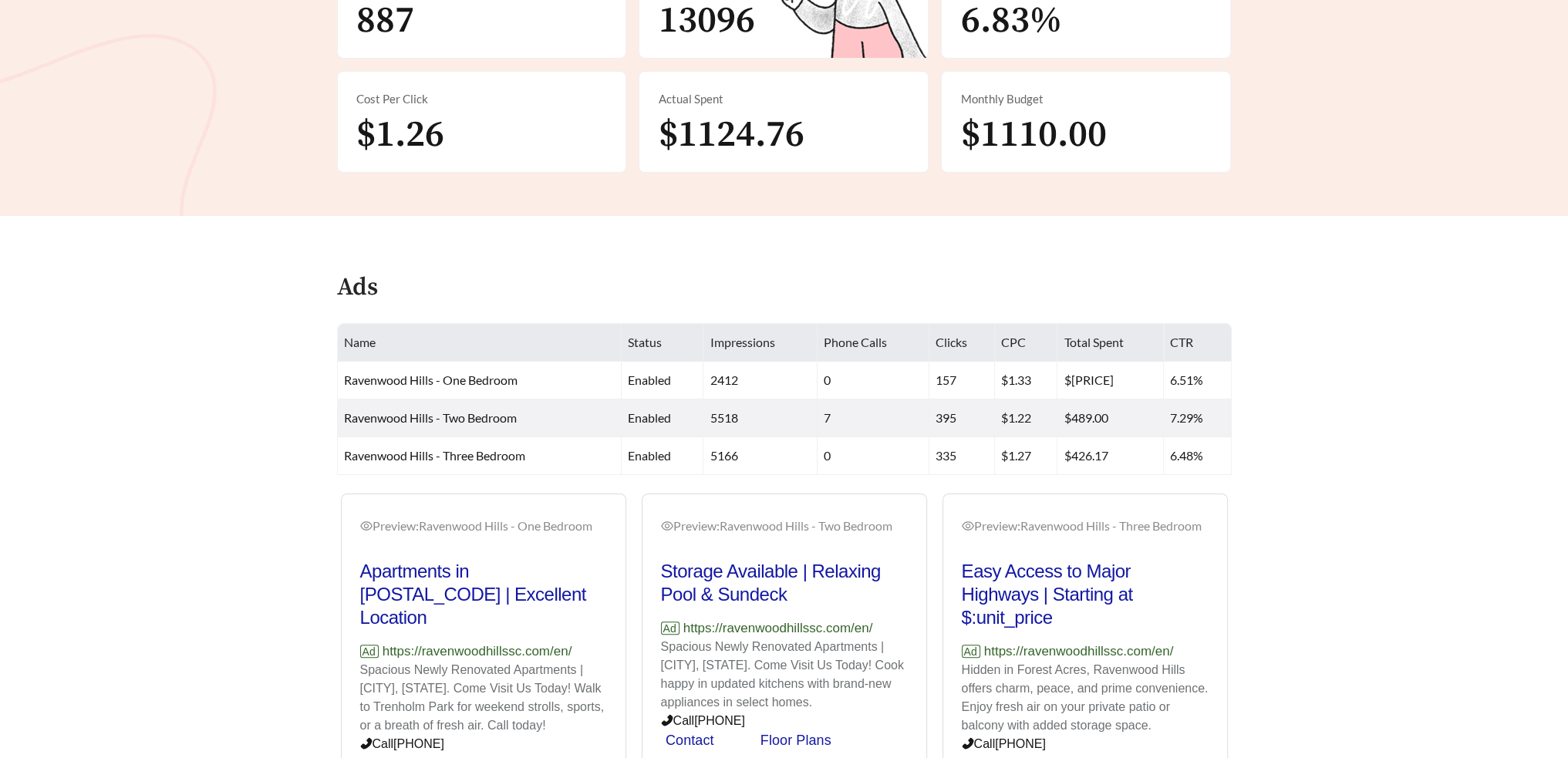 drag, startPoint x: 383, startPoint y: 43, endPoint x: 100, endPoint y: 197, distance: 322.18783 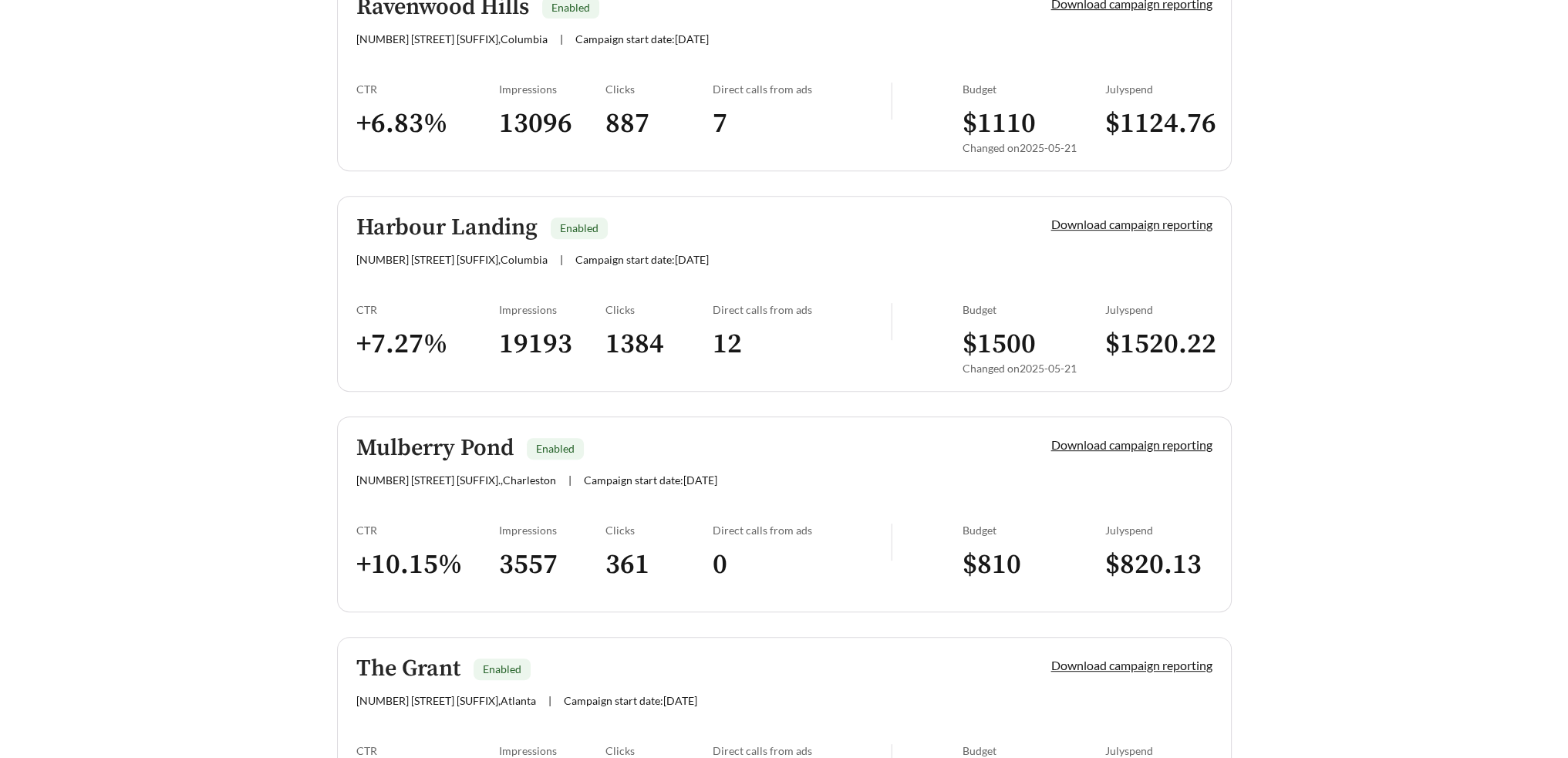 scroll, scrollTop: 1033, scrollLeft: 0, axis: vertical 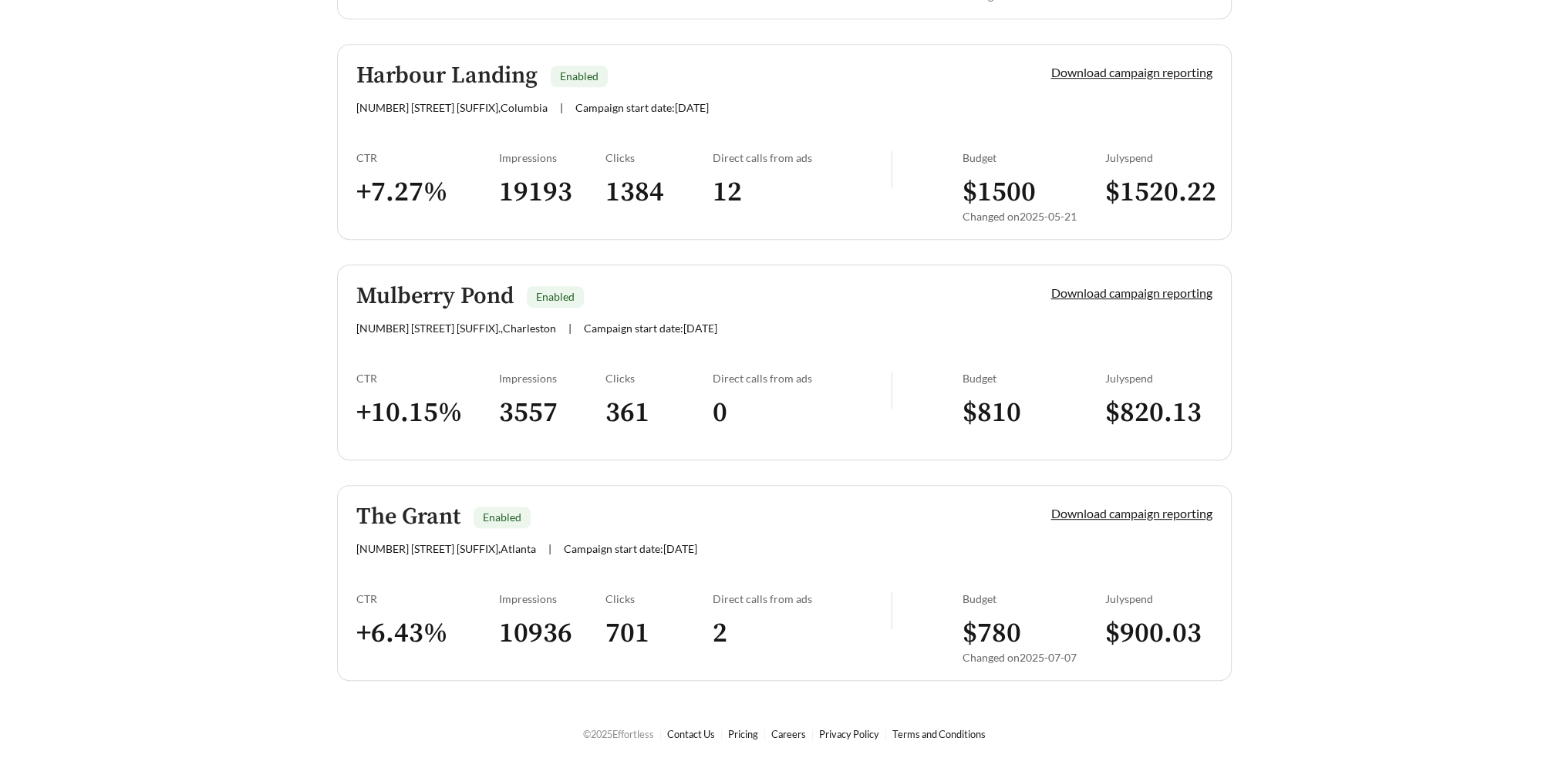 click on "The Grant" at bounding box center (408, 517) 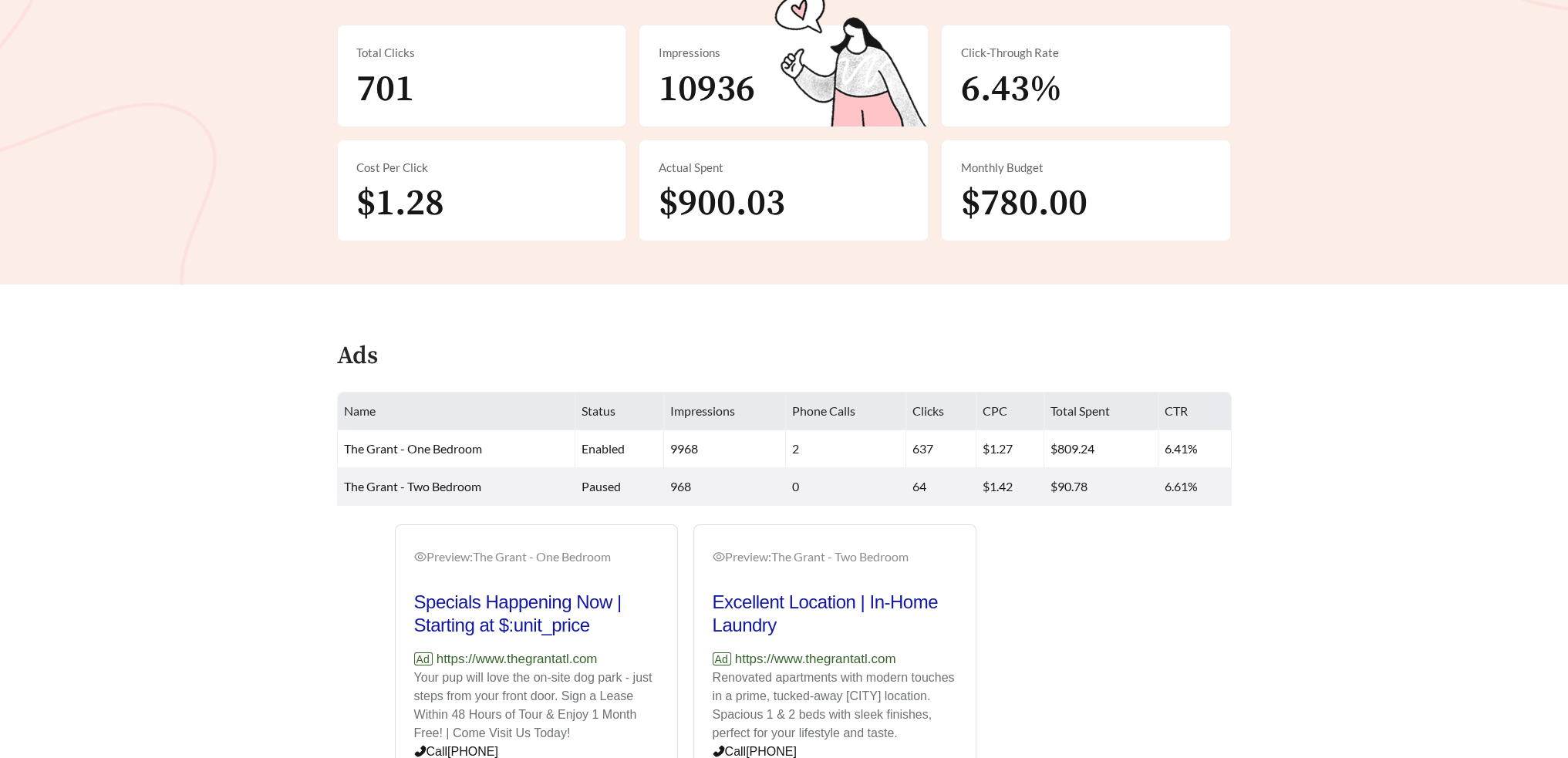 scroll, scrollTop: 0, scrollLeft: 0, axis: both 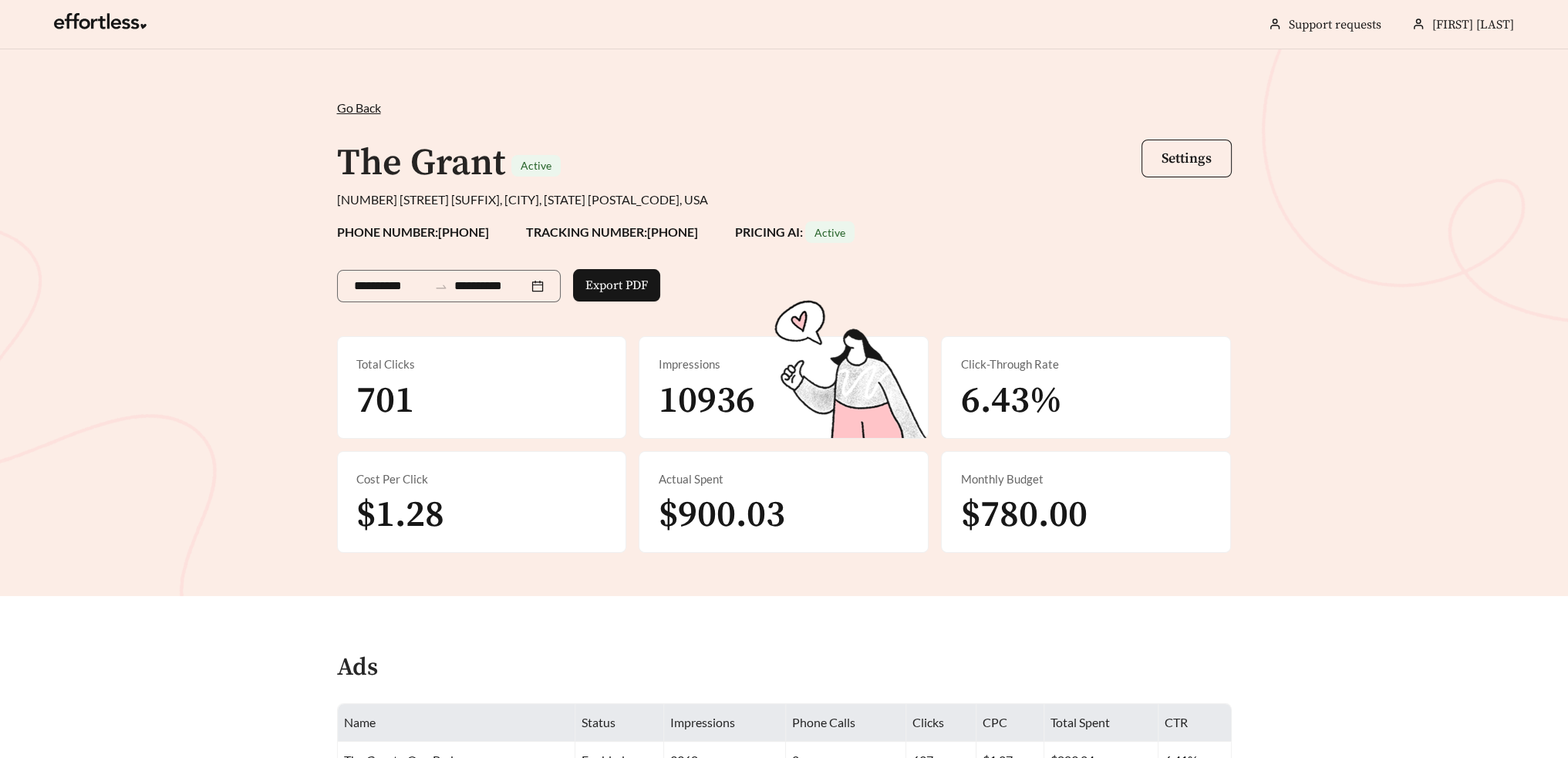 drag, startPoint x: 179, startPoint y: 20, endPoint x: 224, endPoint y: 325, distance: 308.3018 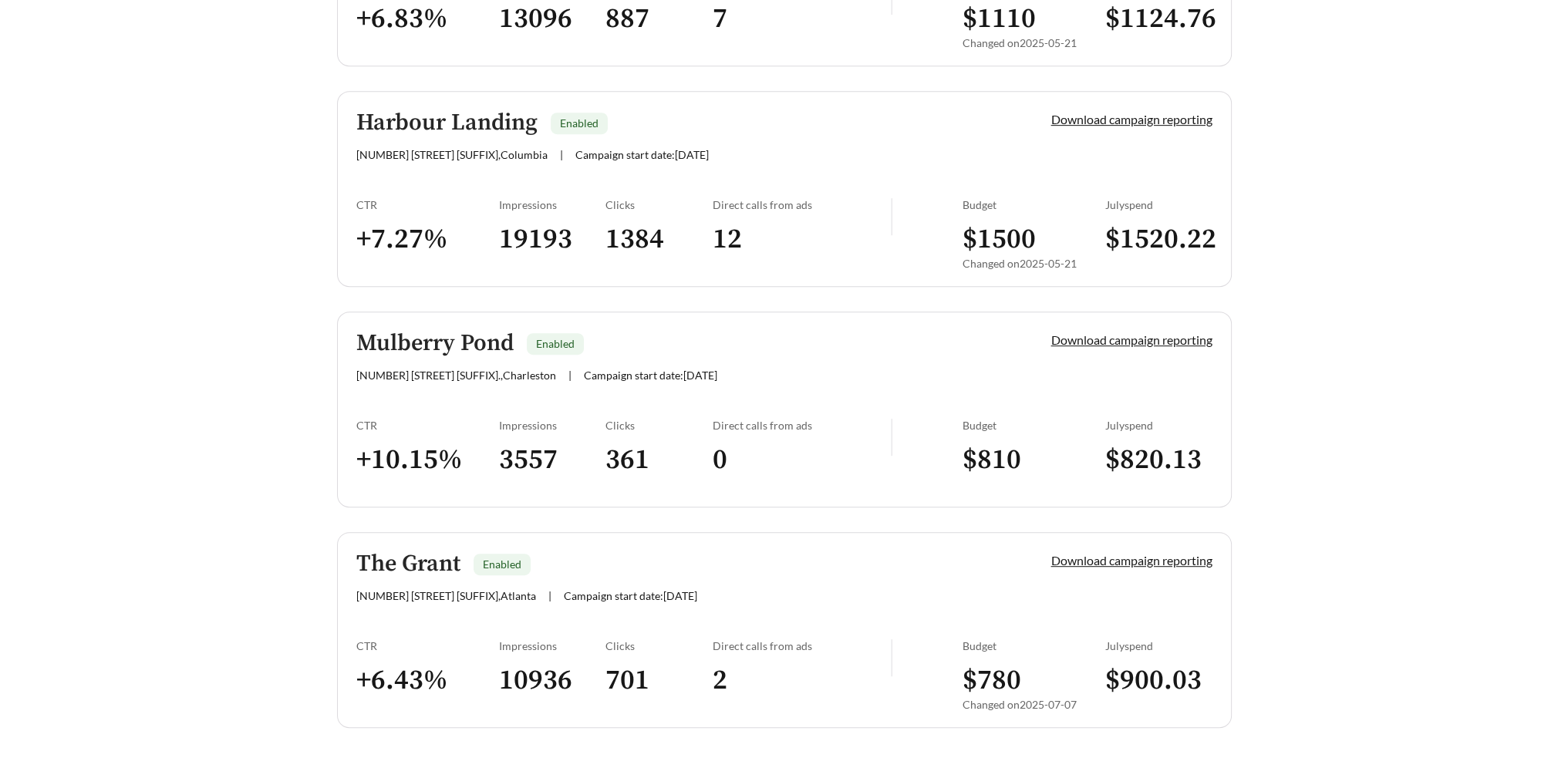 scroll, scrollTop: 1033, scrollLeft: 0, axis: vertical 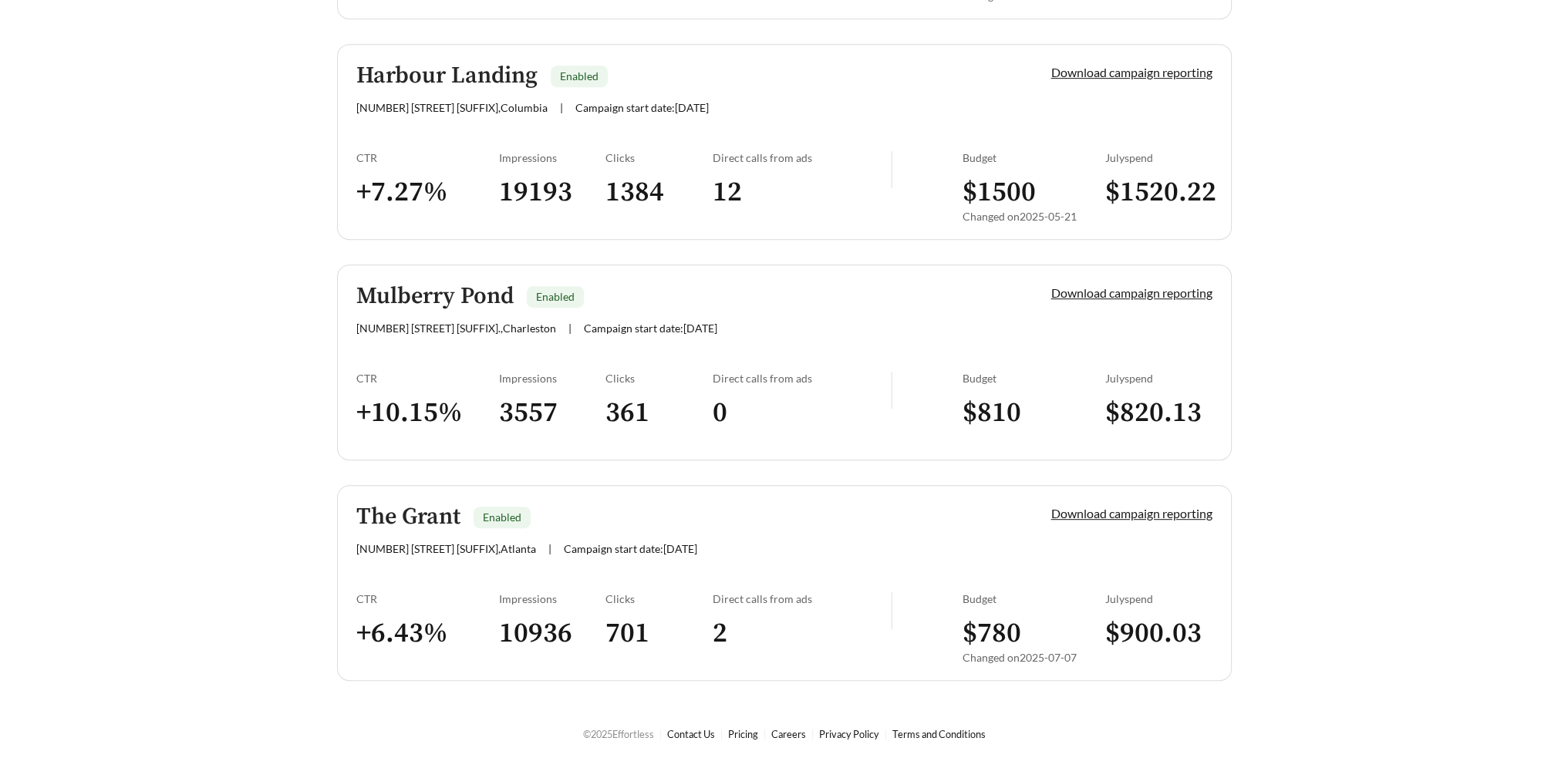 click on "Mulberry Pond" at bounding box center (435, 296) 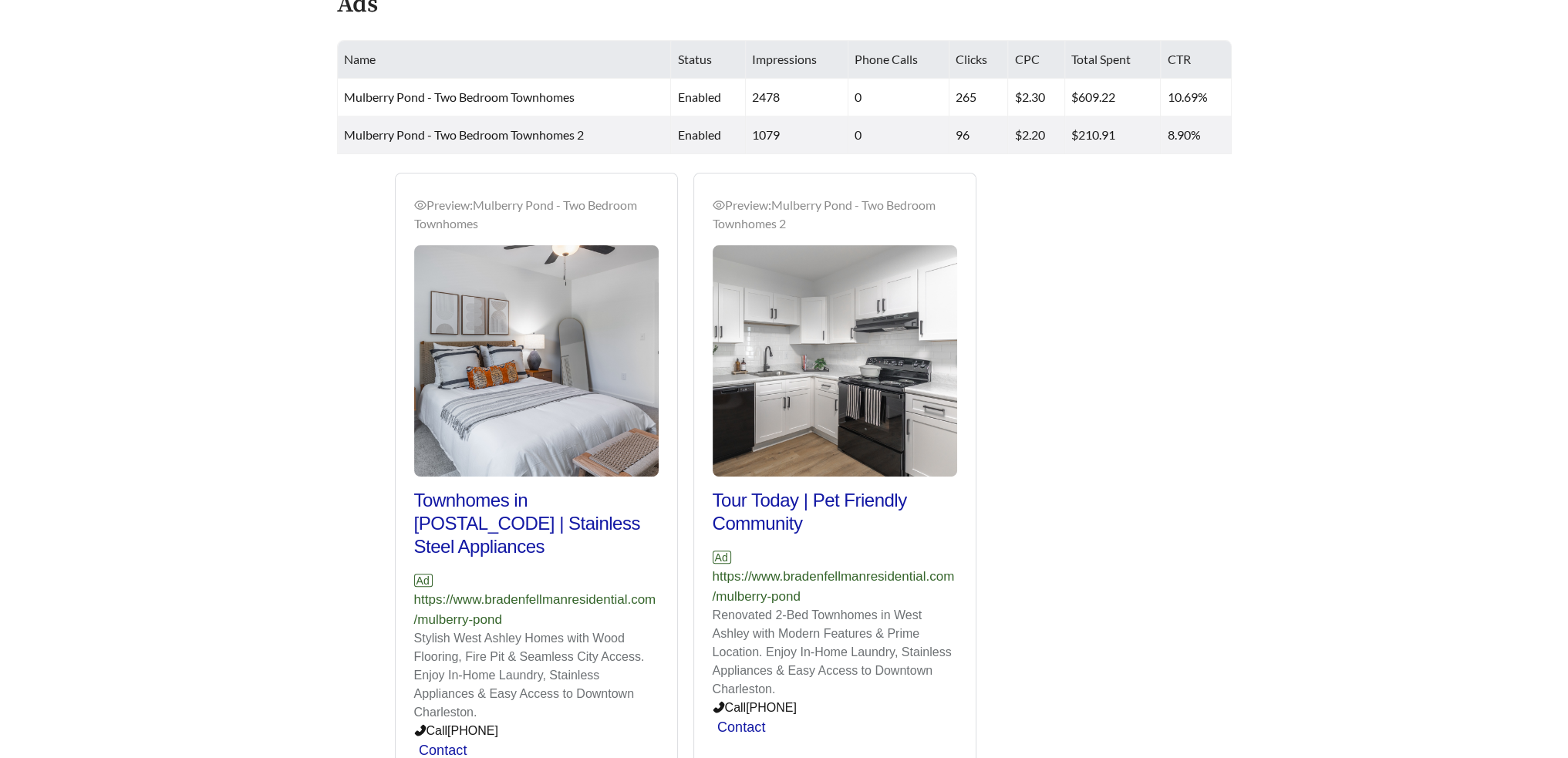 scroll, scrollTop: 665, scrollLeft: 0, axis: vertical 